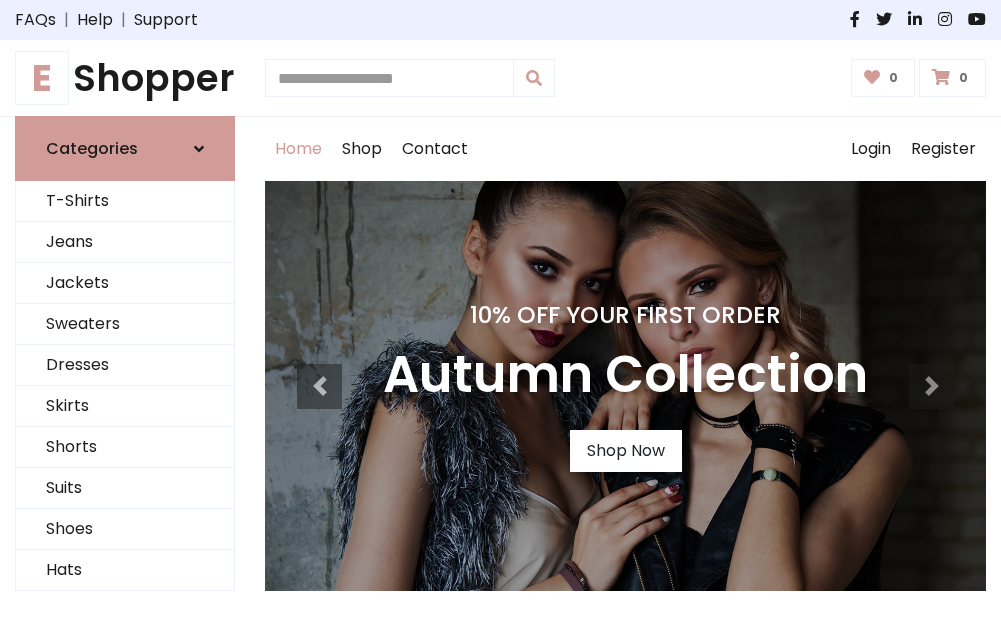 scroll, scrollTop: 0, scrollLeft: 0, axis: both 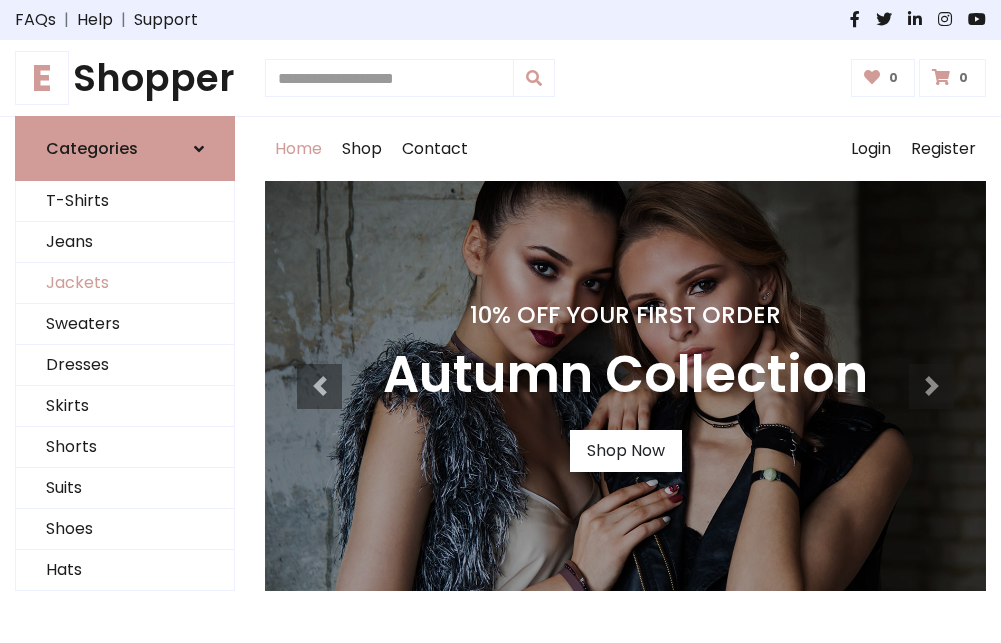 click on "Jackets" at bounding box center [125, 283] 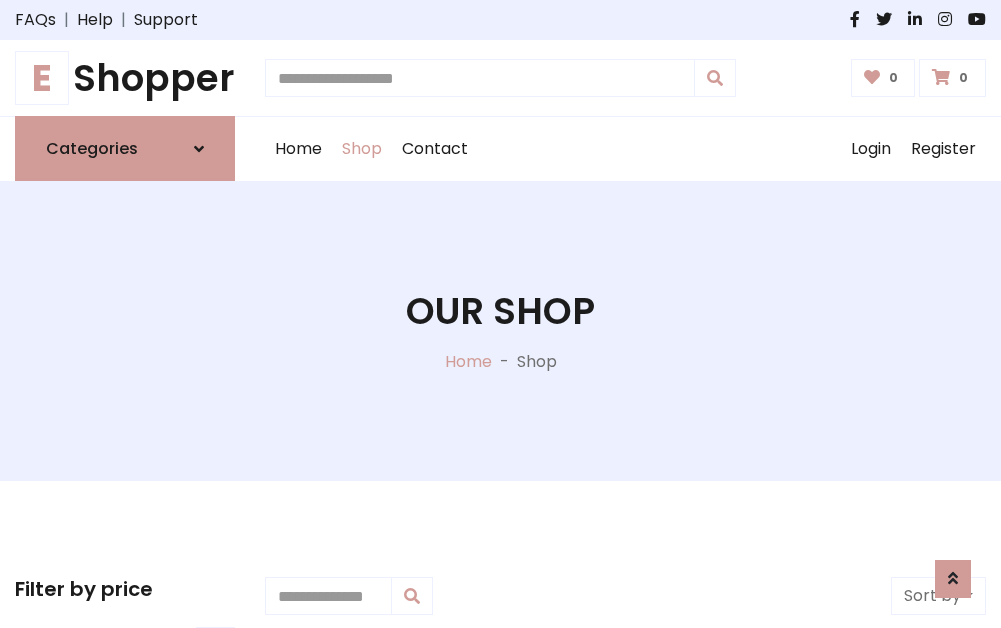 scroll, scrollTop: 904, scrollLeft: 0, axis: vertical 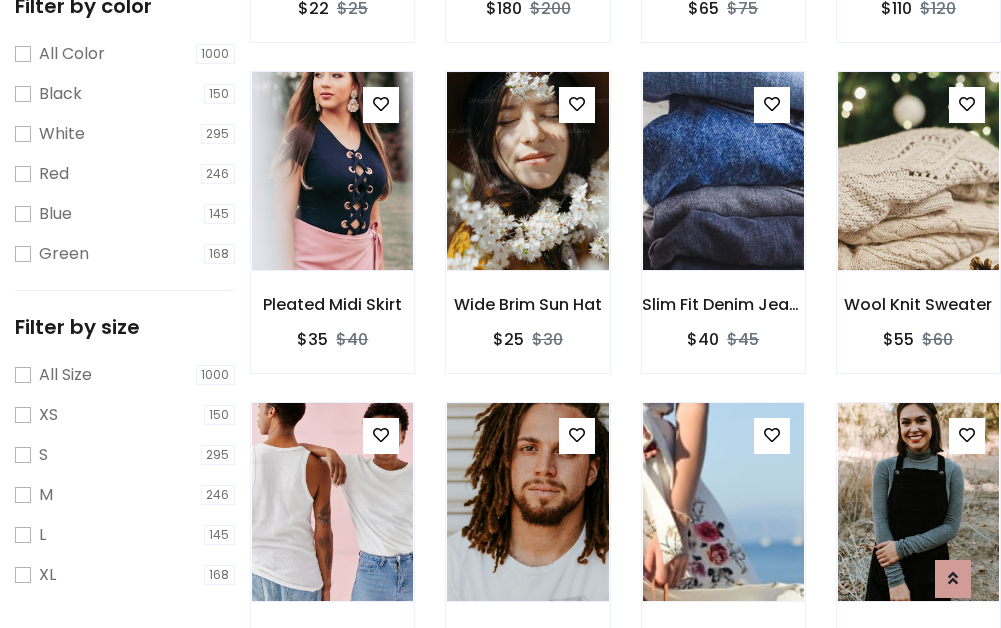 click at bounding box center [332, -161] 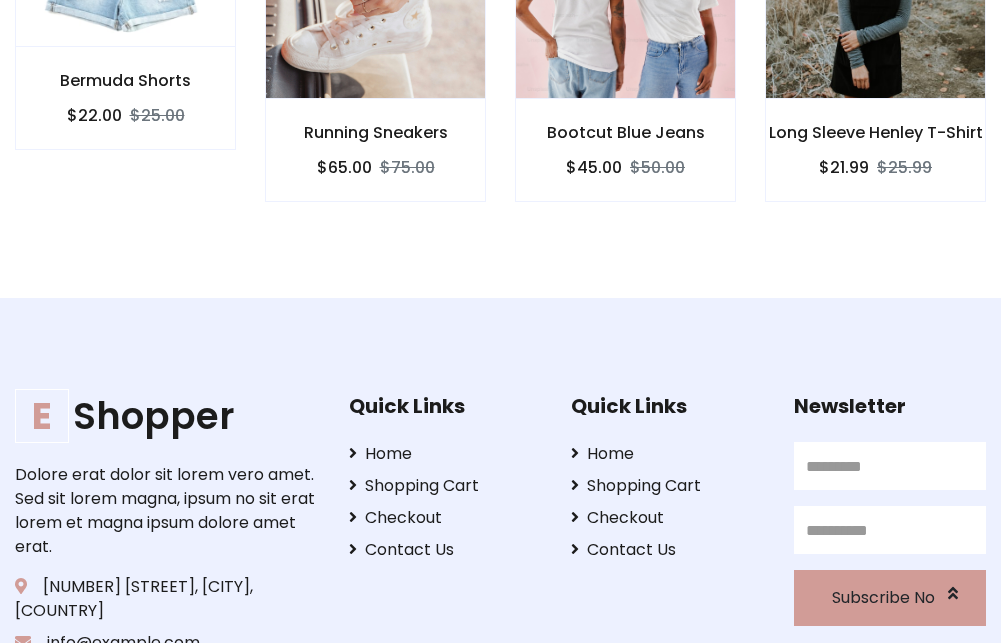 scroll, scrollTop: 0, scrollLeft: 0, axis: both 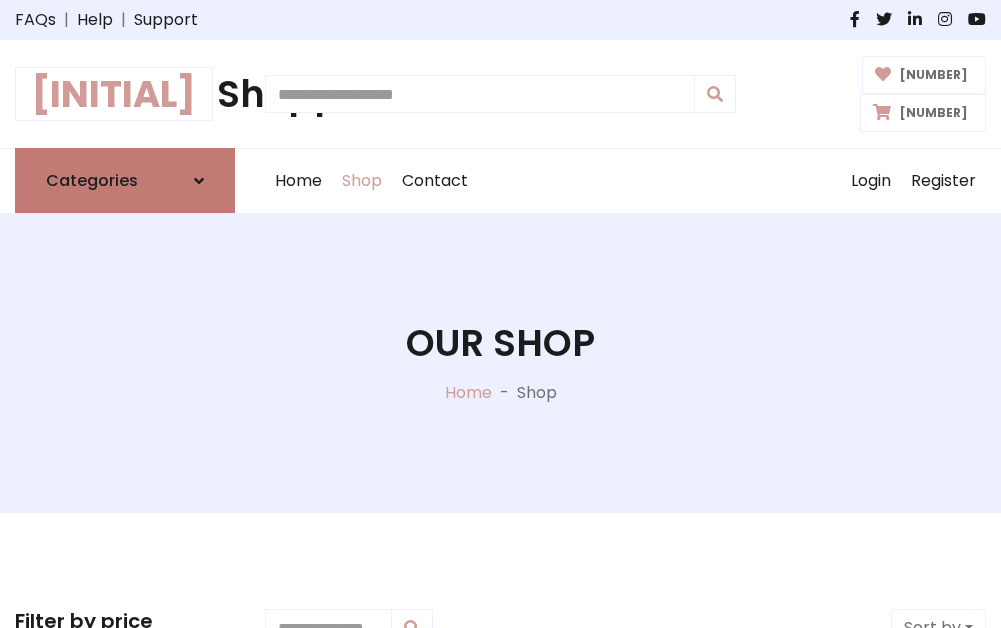 click on "Categories" at bounding box center (92, 180) 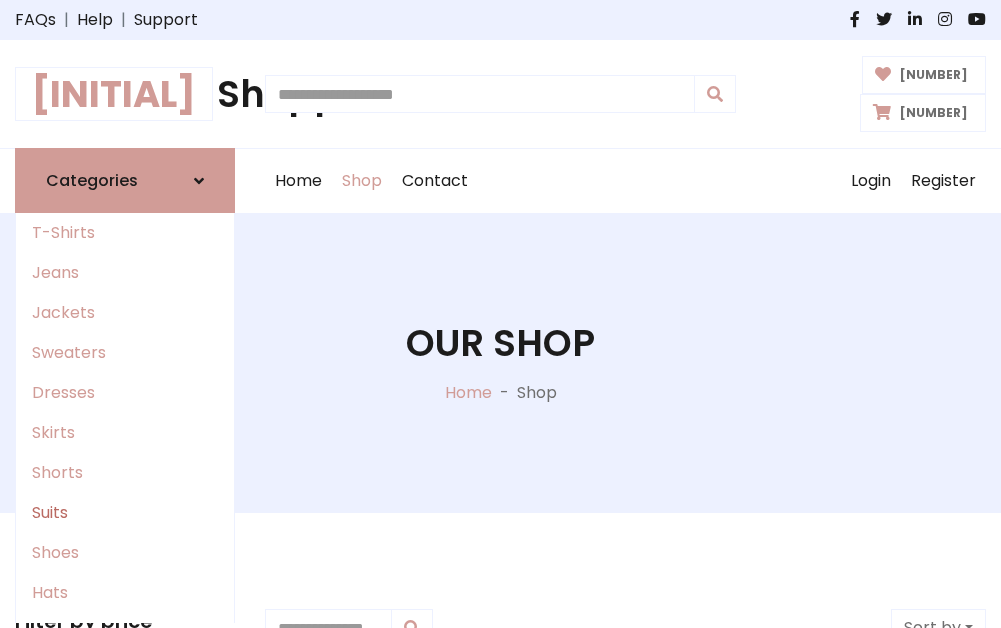 click on "Suits" at bounding box center (125, 513) 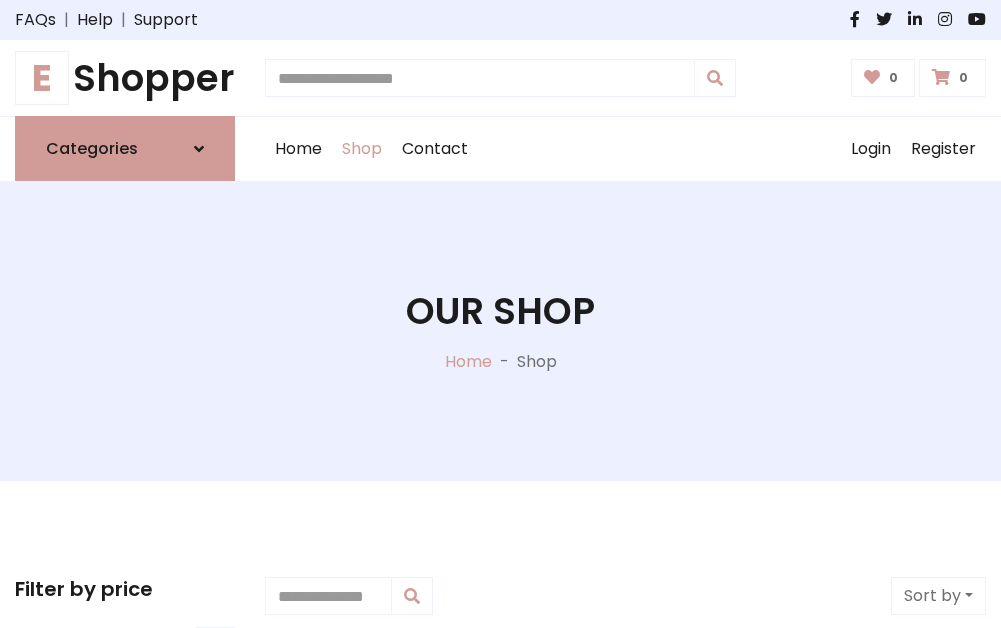 scroll, scrollTop: 1445, scrollLeft: 0, axis: vertical 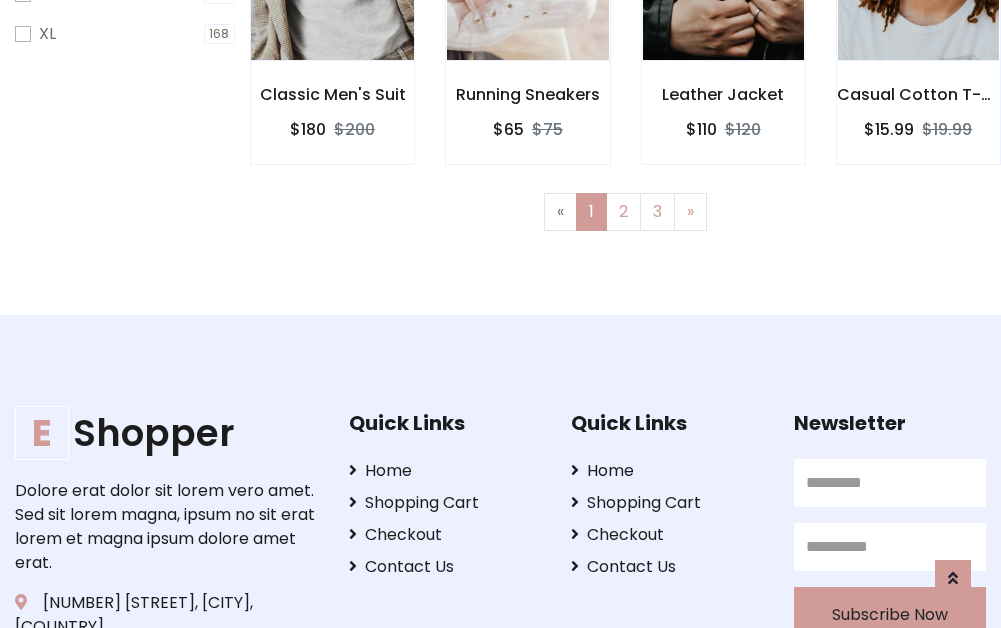 click at bounding box center [332, -39] 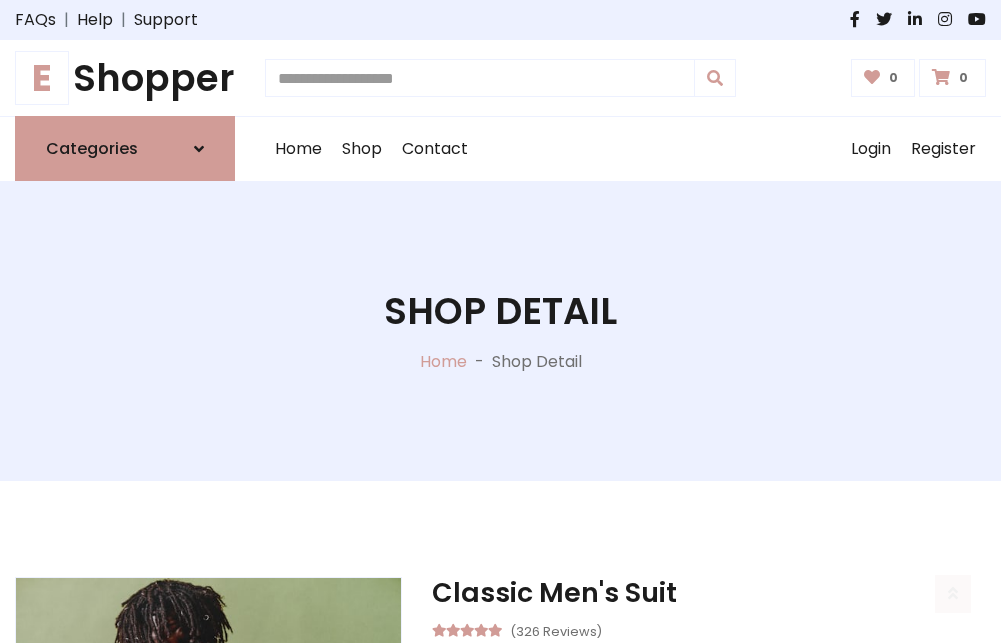 scroll, scrollTop: 1869, scrollLeft: 0, axis: vertical 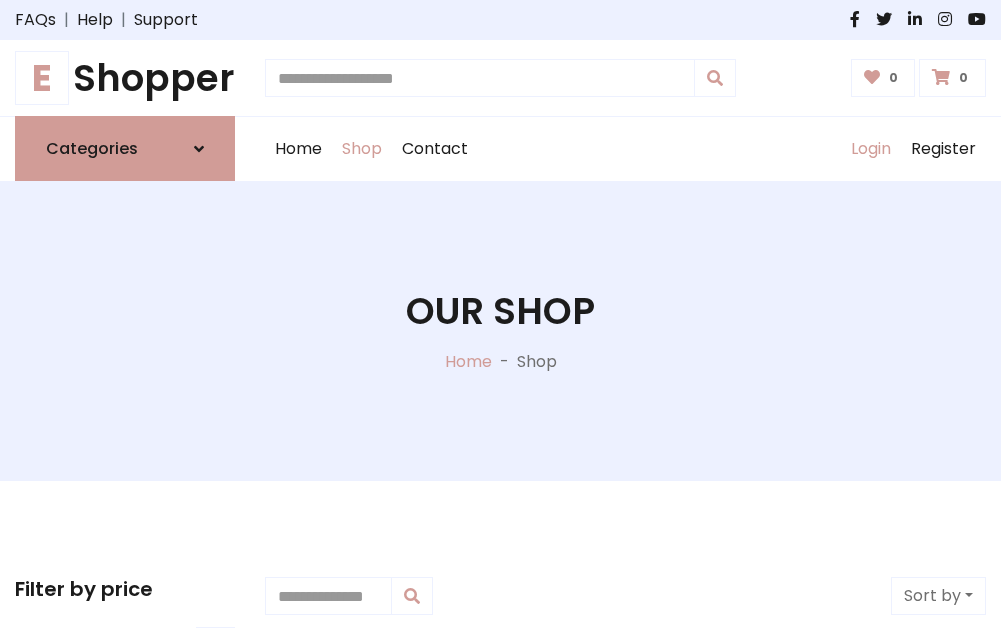 click on "Login" at bounding box center (871, 149) 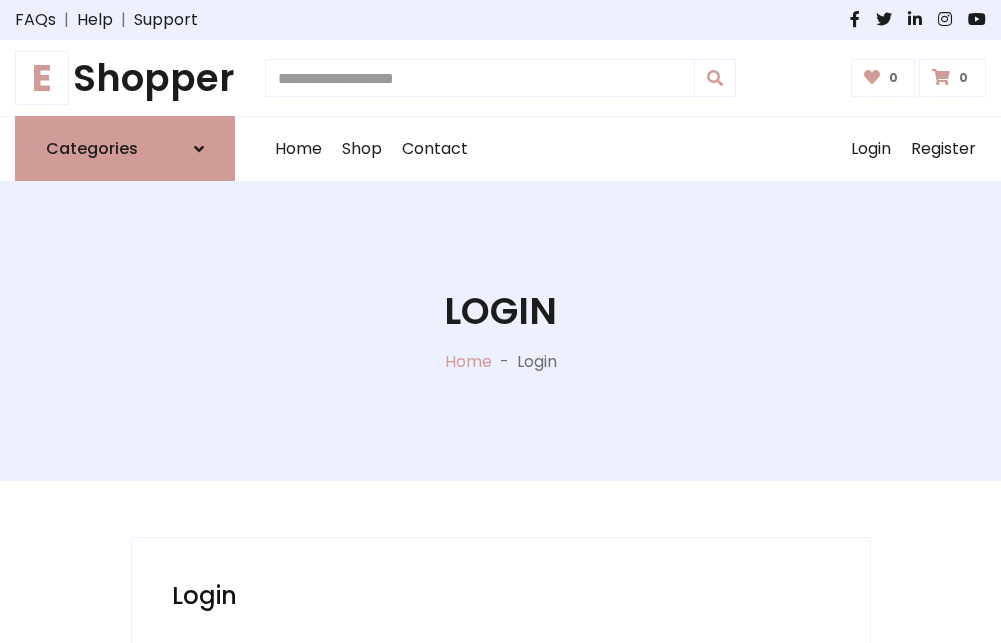 scroll, scrollTop: 0, scrollLeft: 0, axis: both 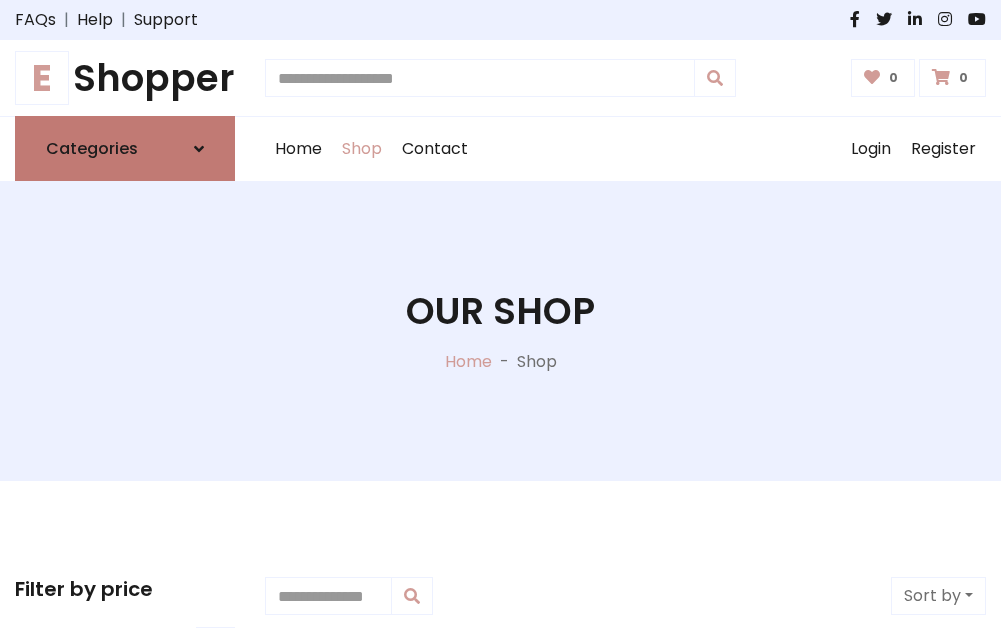 click at bounding box center (199, 149) 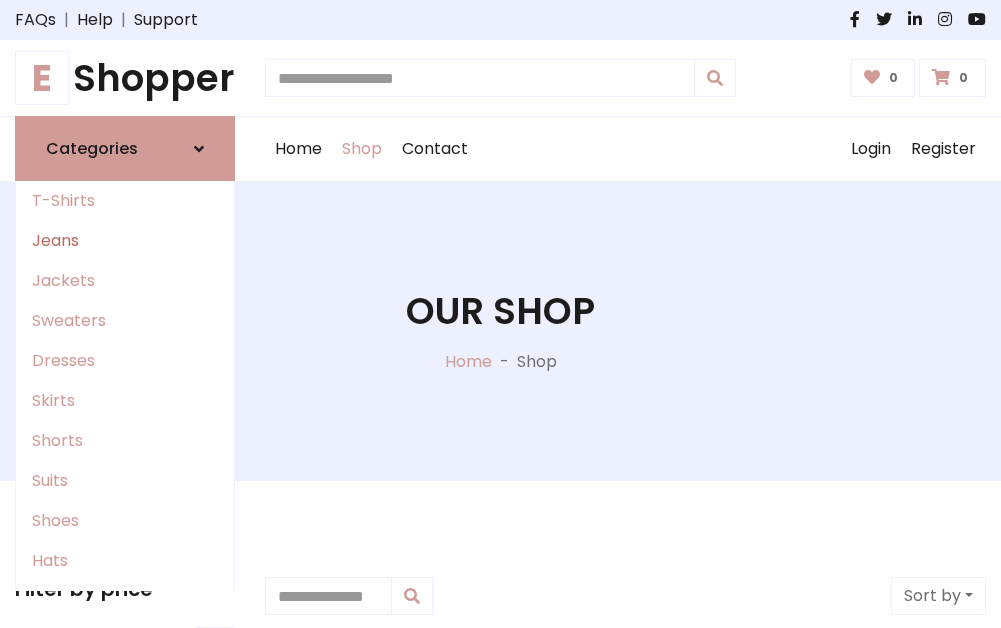 click on "Jeans" at bounding box center [125, 241] 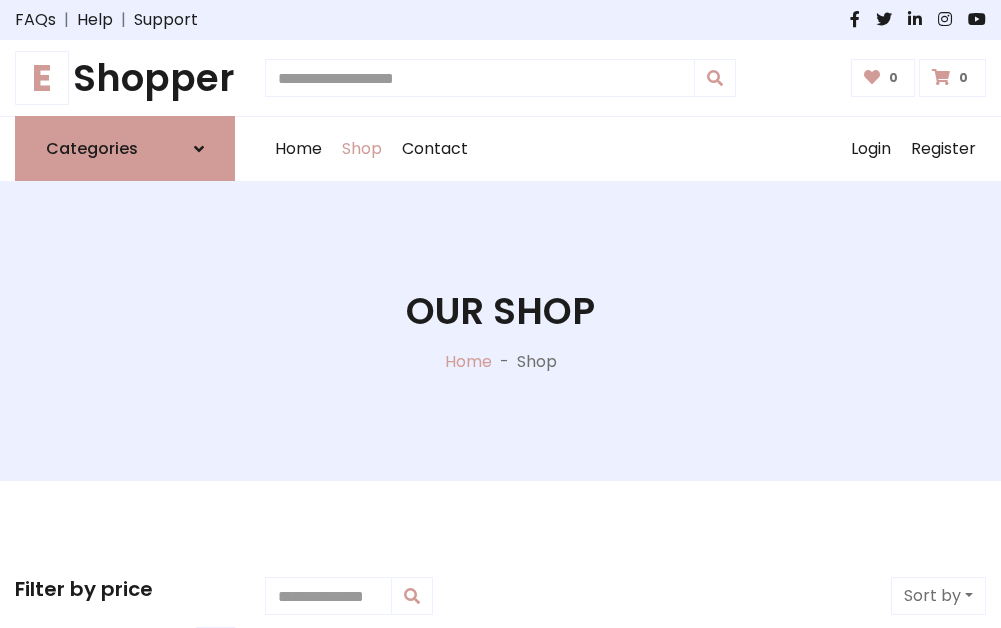 scroll, scrollTop: 0, scrollLeft: 0, axis: both 